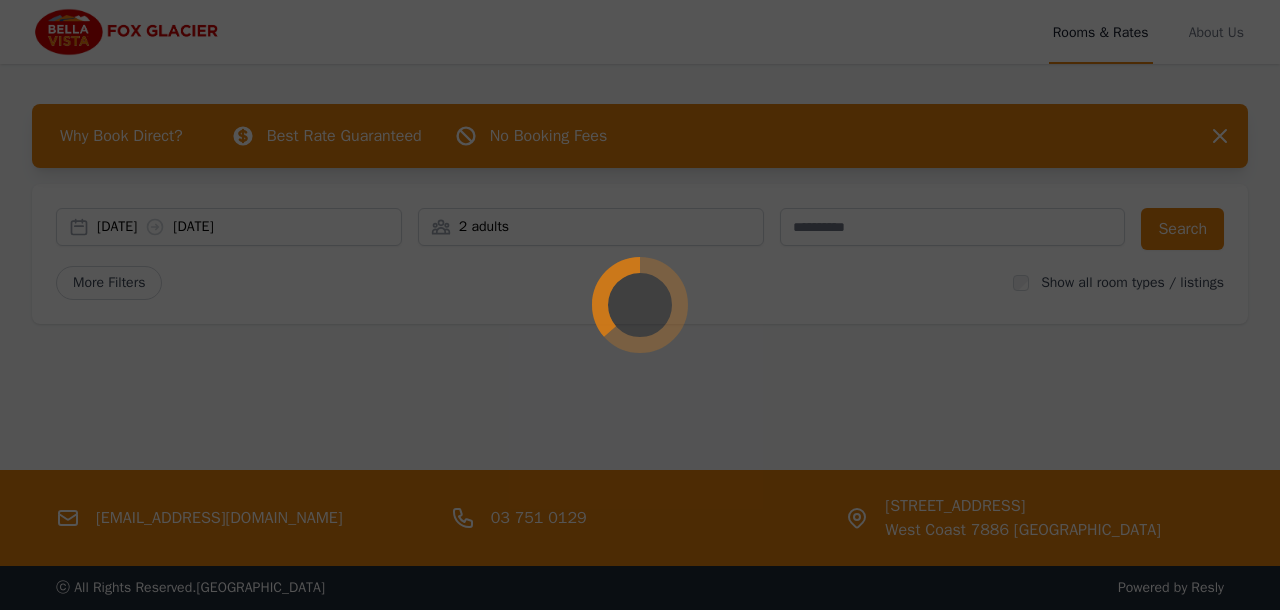 scroll, scrollTop: 0, scrollLeft: 0, axis: both 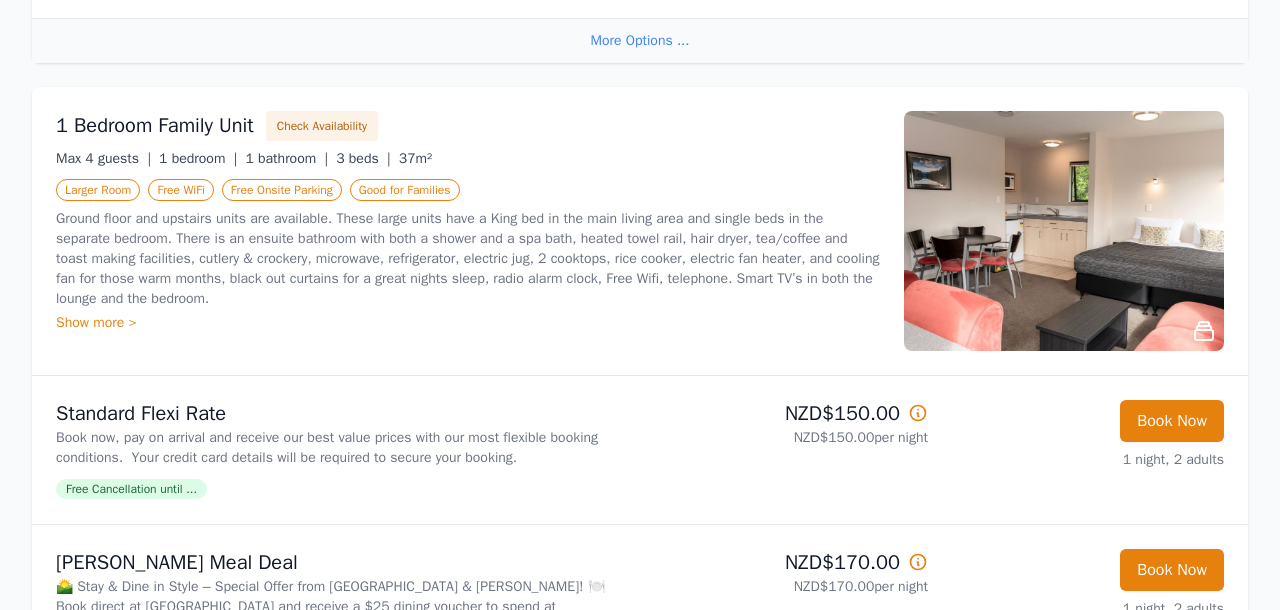 click at bounding box center (1064, 231) 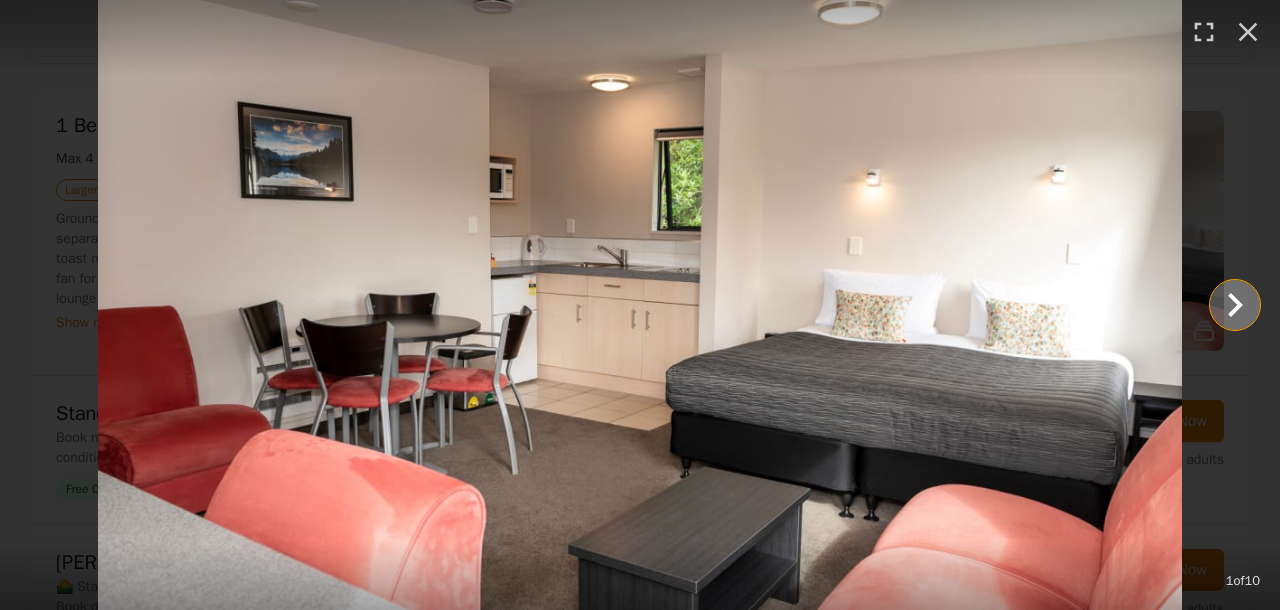 click 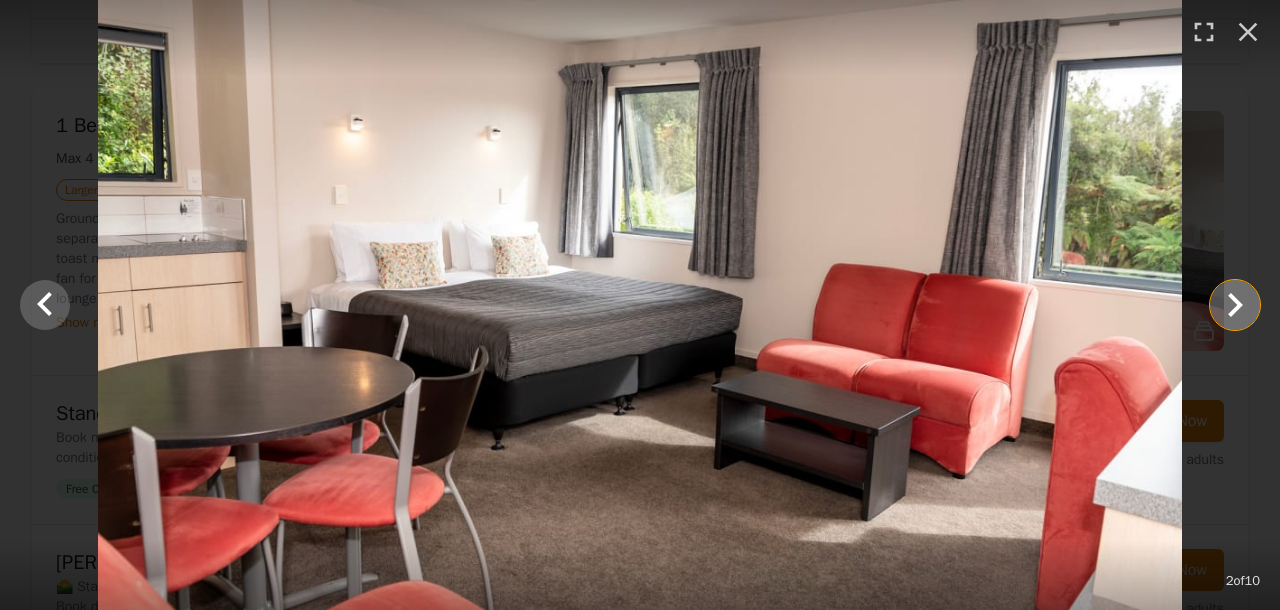 click 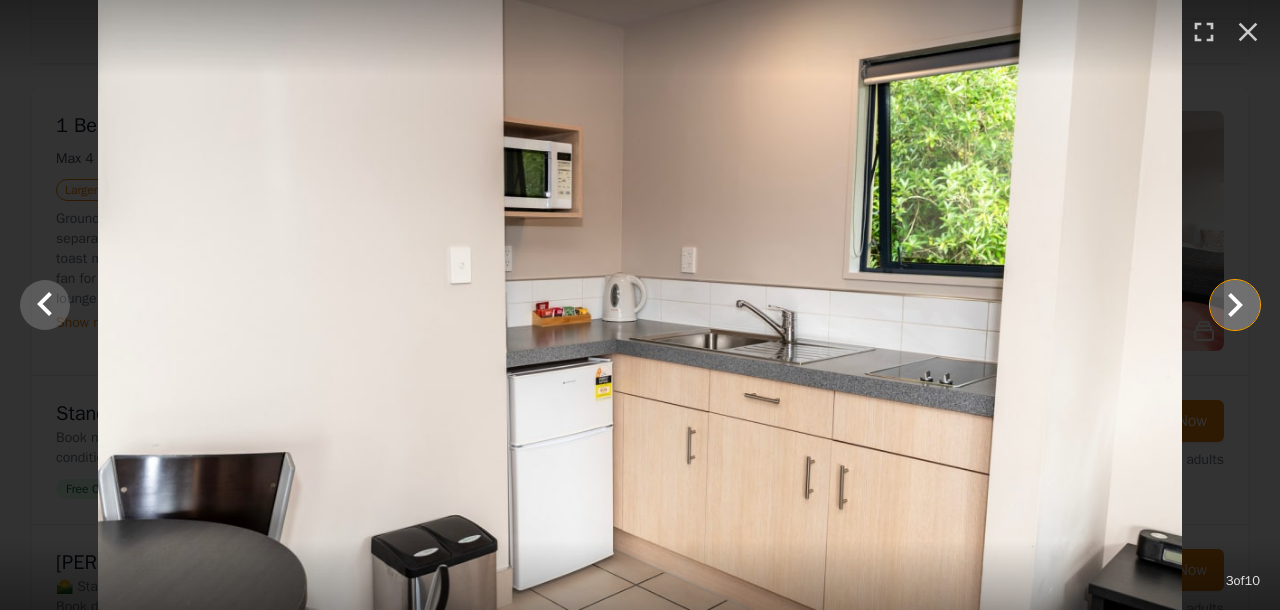 click 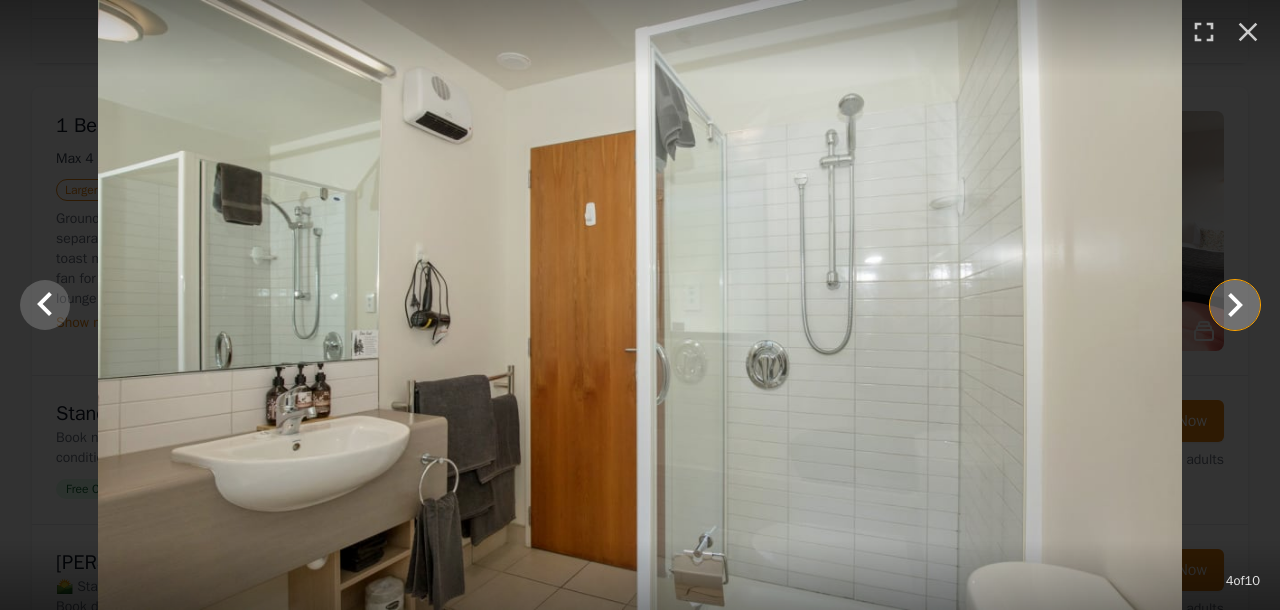 click 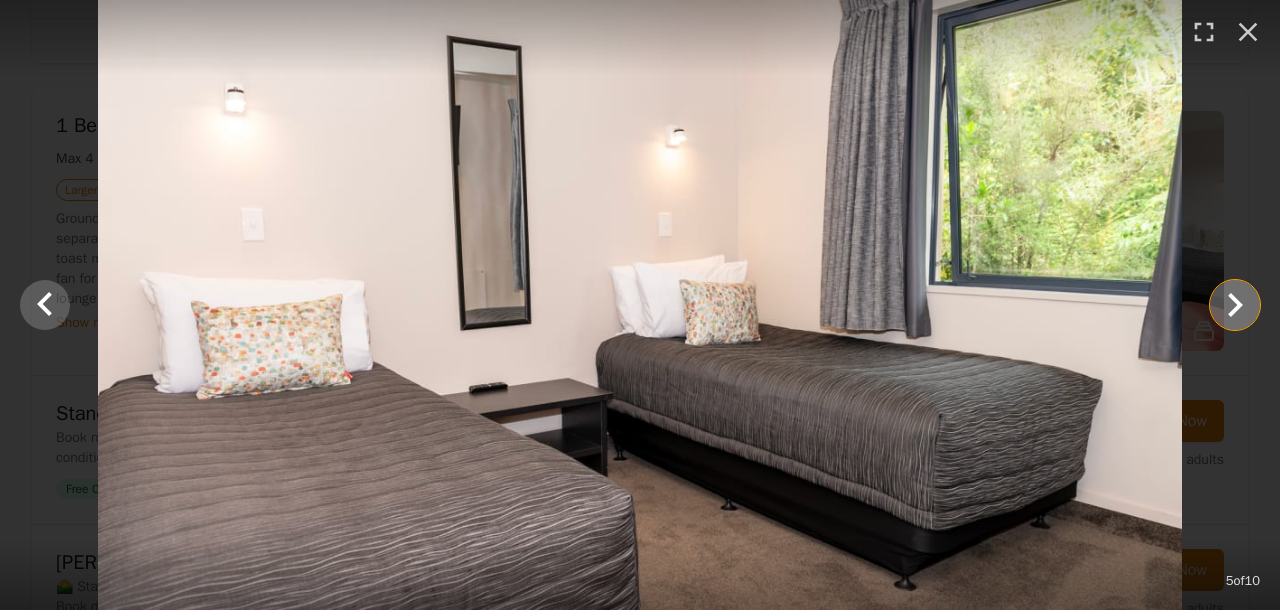 click 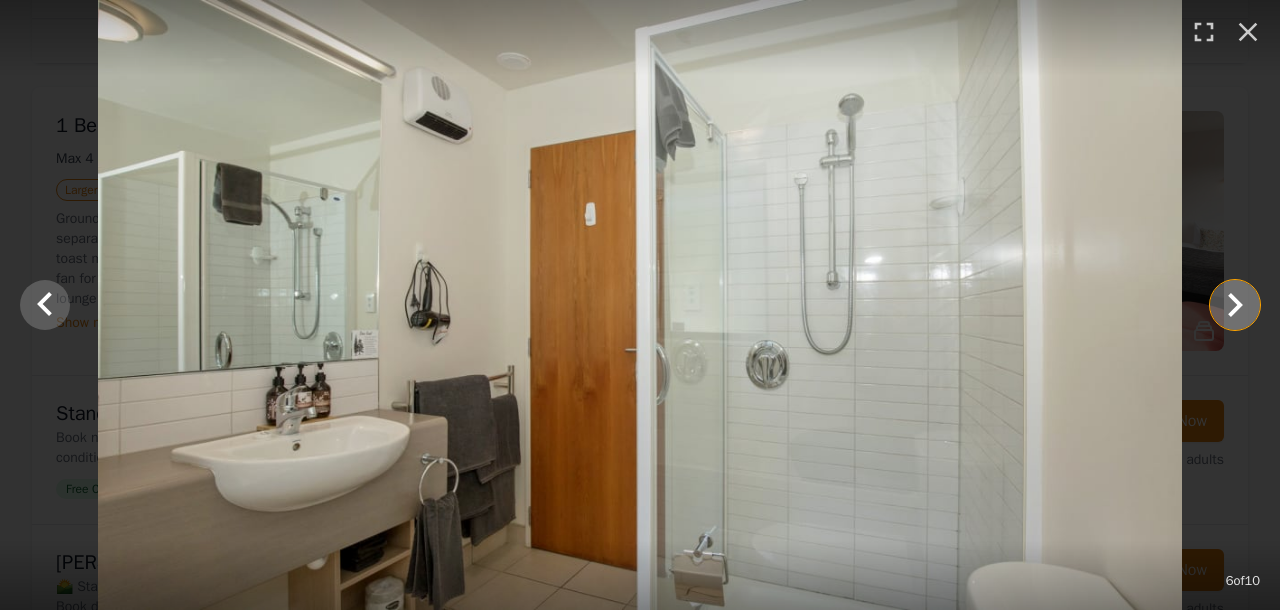 click 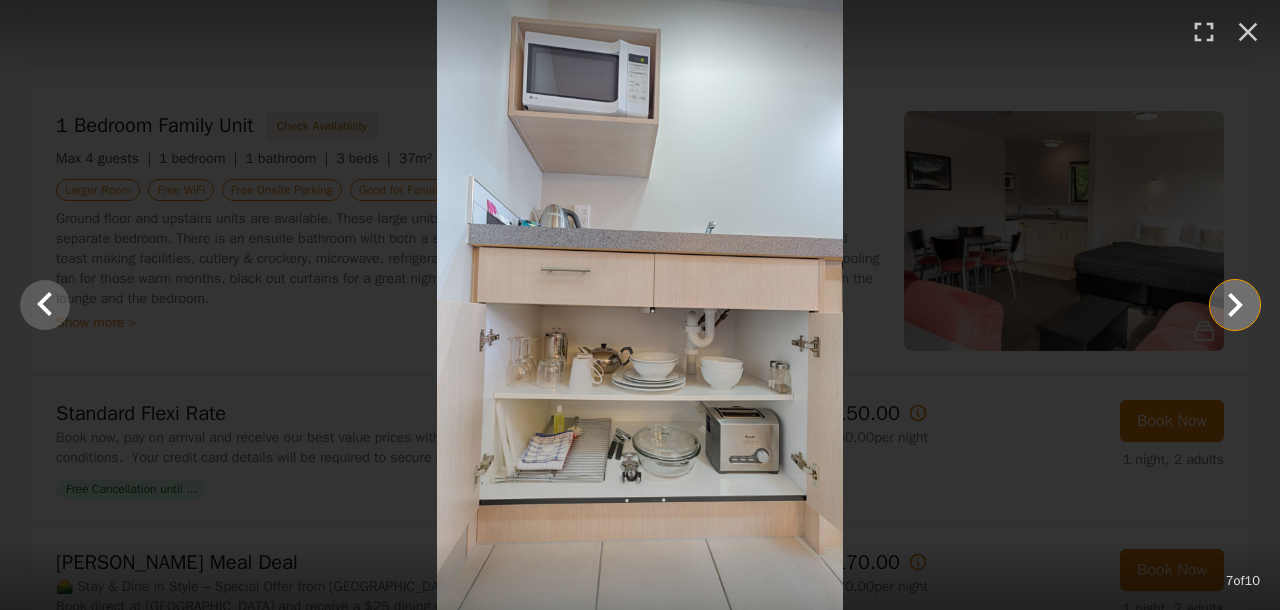 click 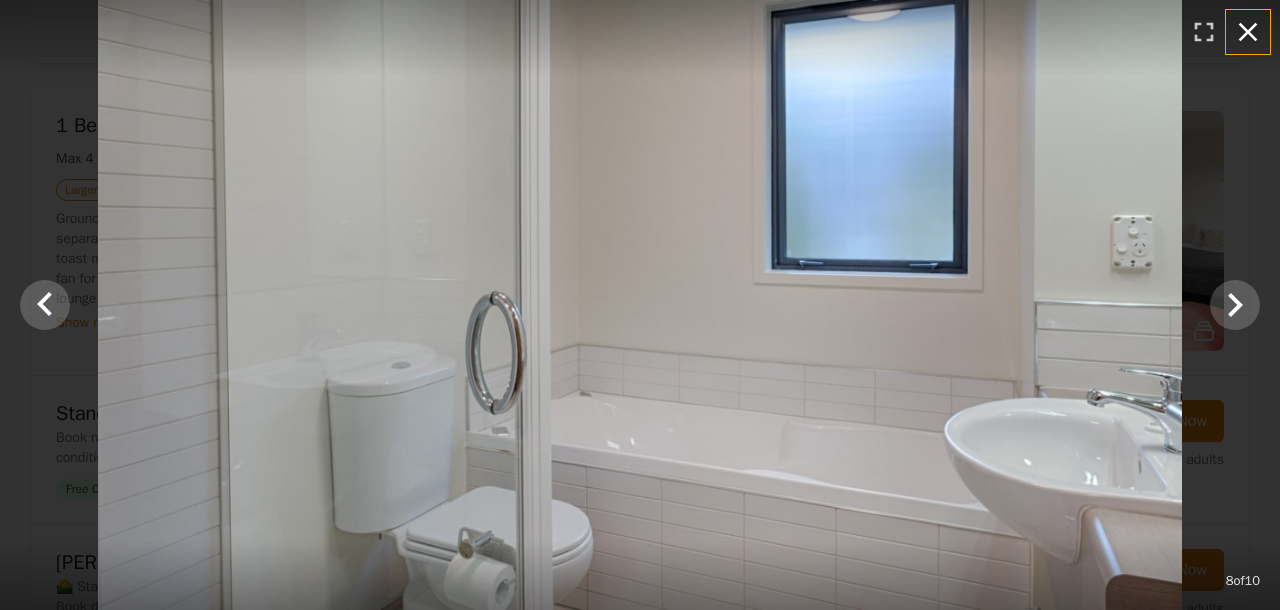 click 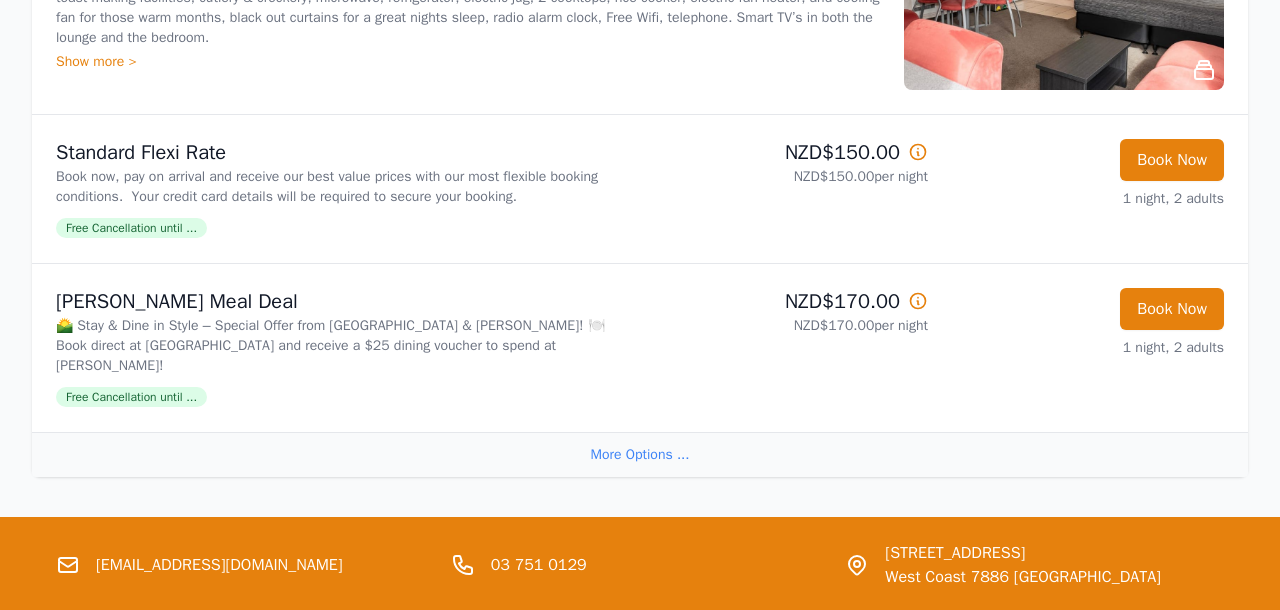 scroll, scrollTop: 3742, scrollLeft: 0, axis: vertical 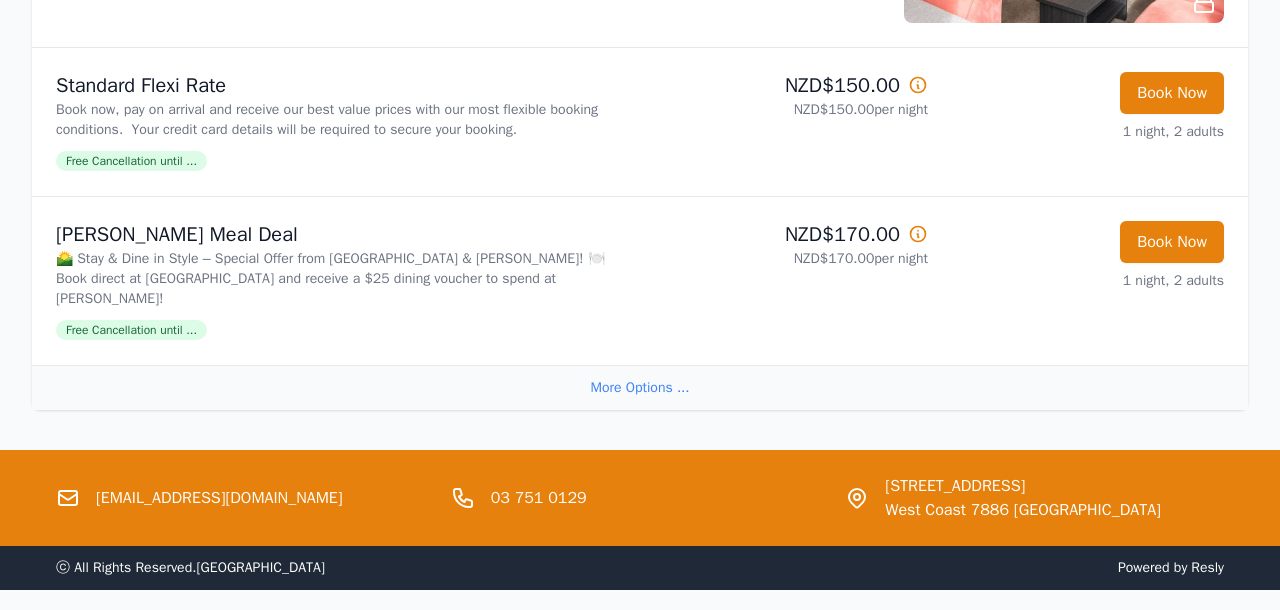 click on "More Options ..." at bounding box center [640, 387] 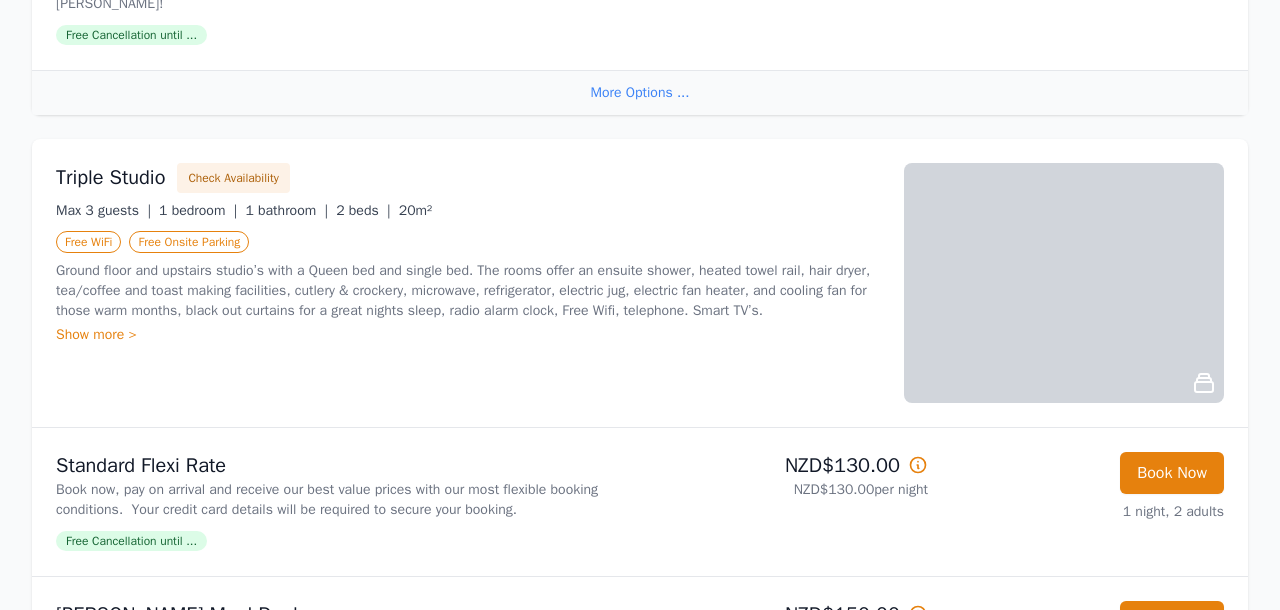 scroll, scrollTop: 2686, scrollLeft: 0, axis: vertical 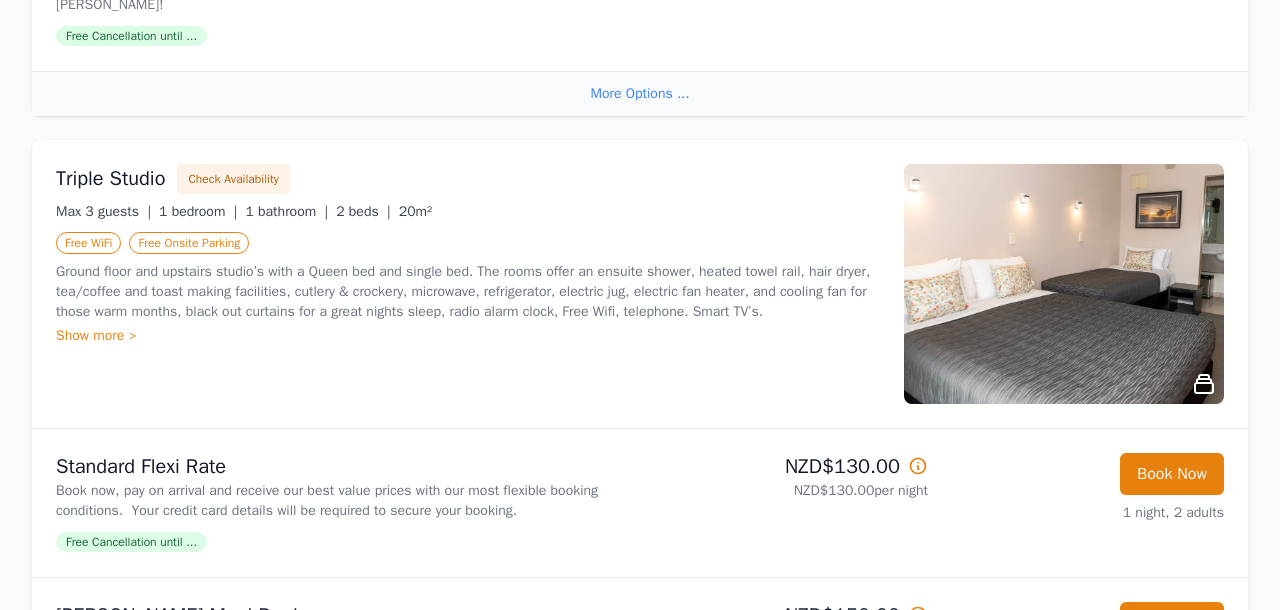 click at bounding box center (1064, 284) 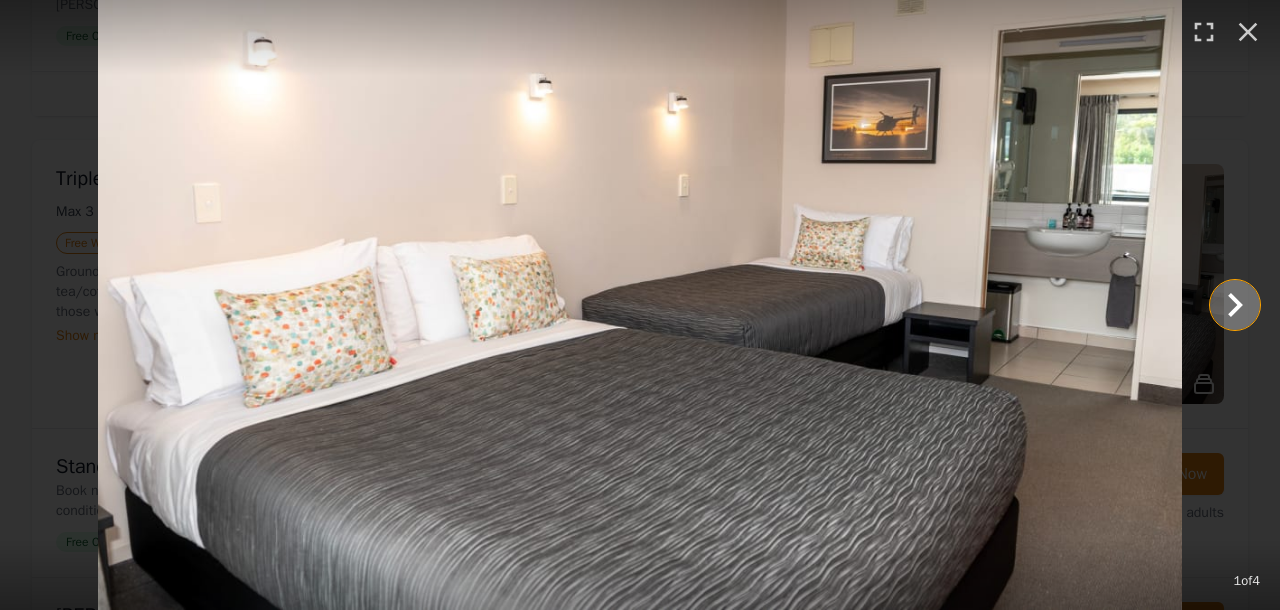 click 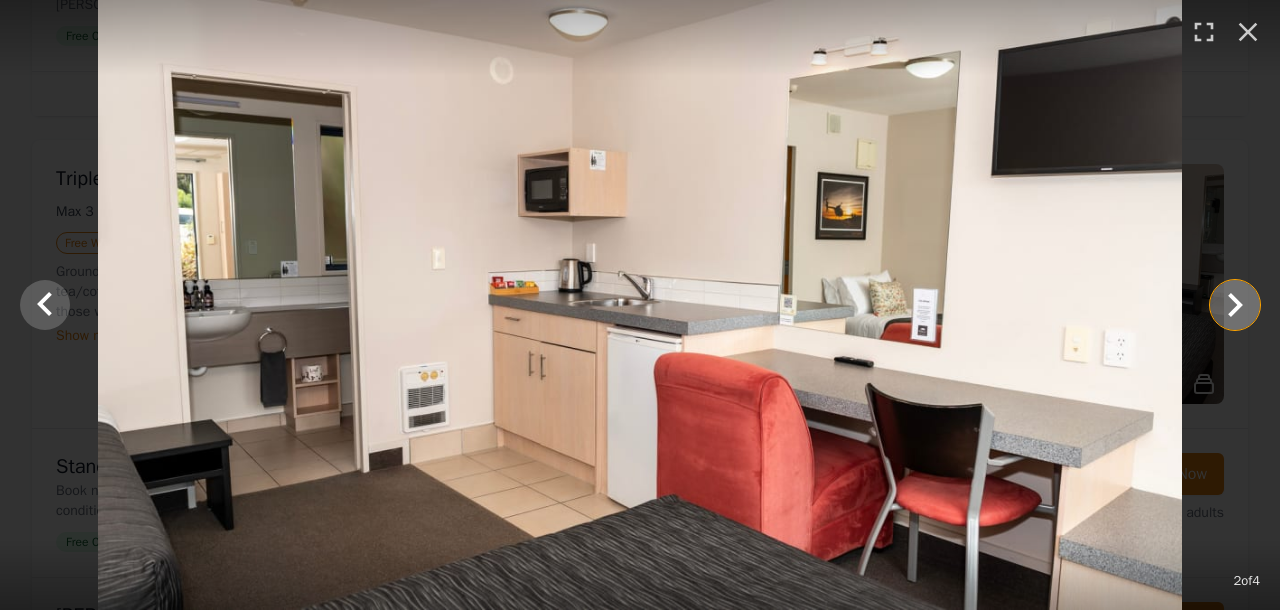 click 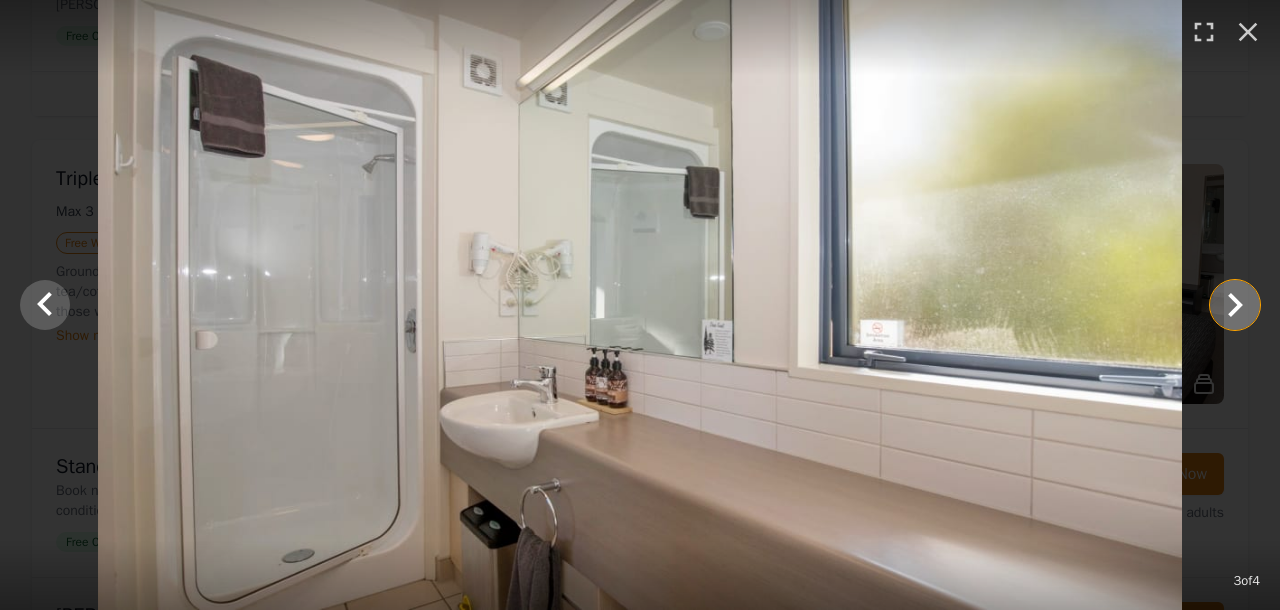 click 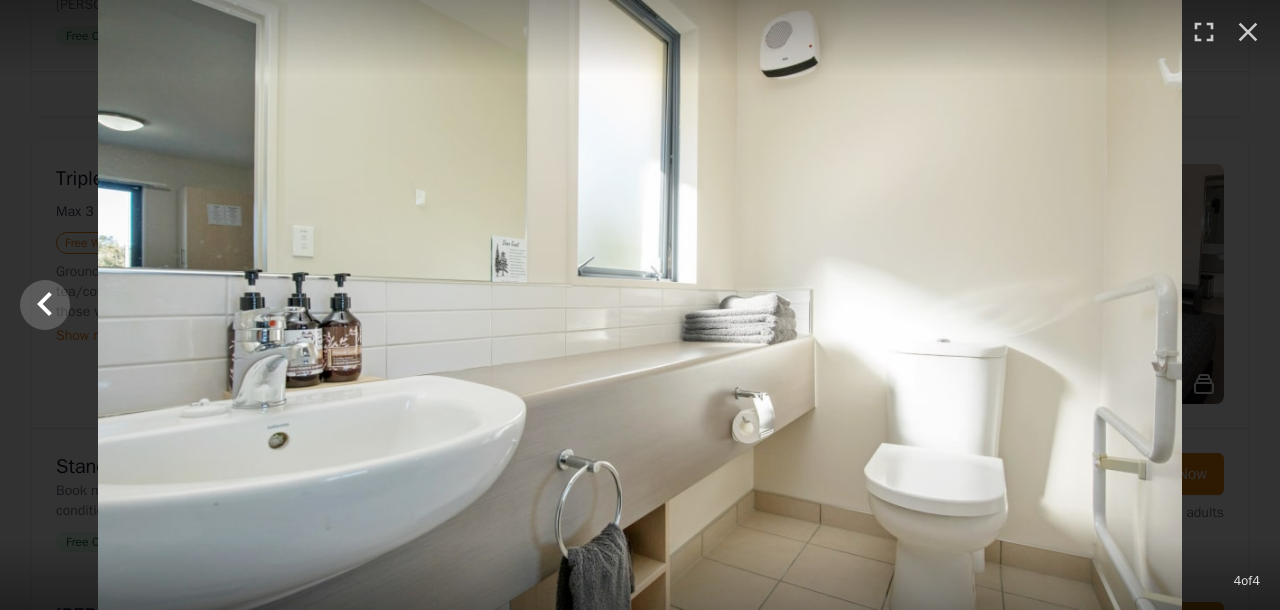 click at bounding box center [640, 305] 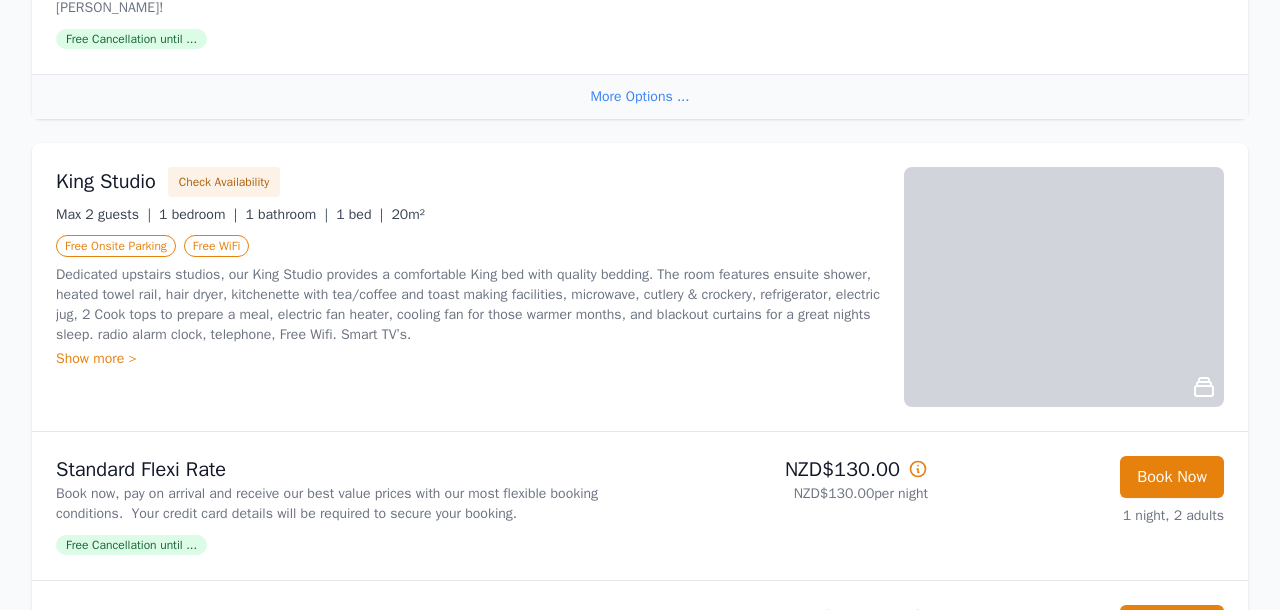 scroll, scrollTop: 2006, scrollLeft: 0, axis: vertical 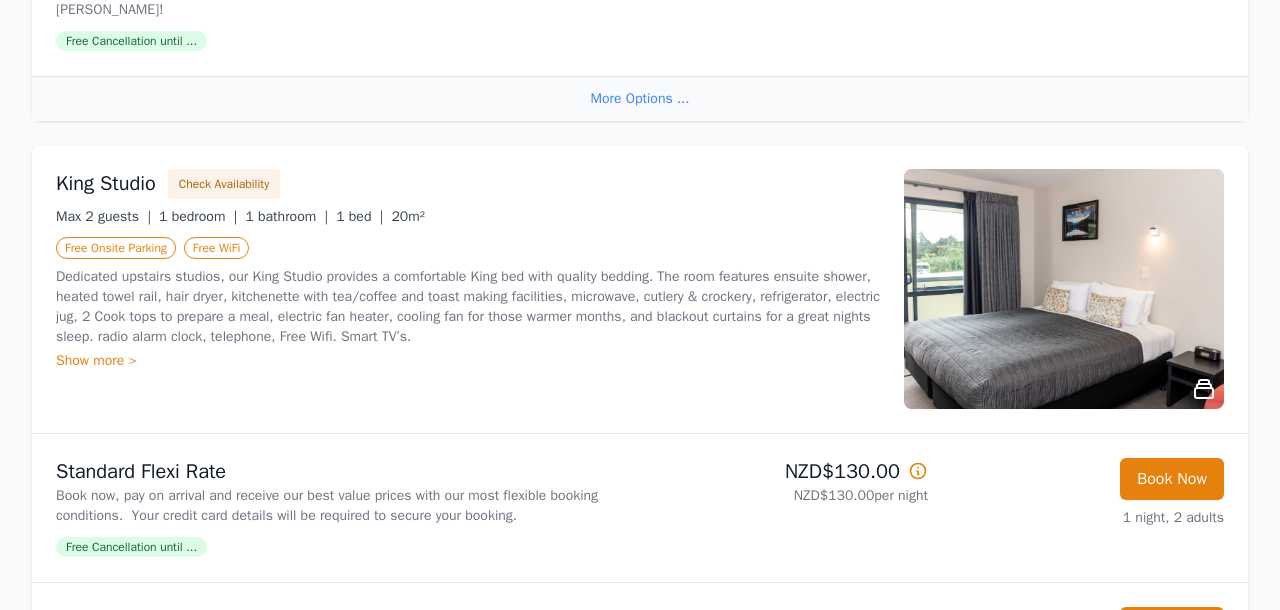 click at bounding box center (1064, 289) 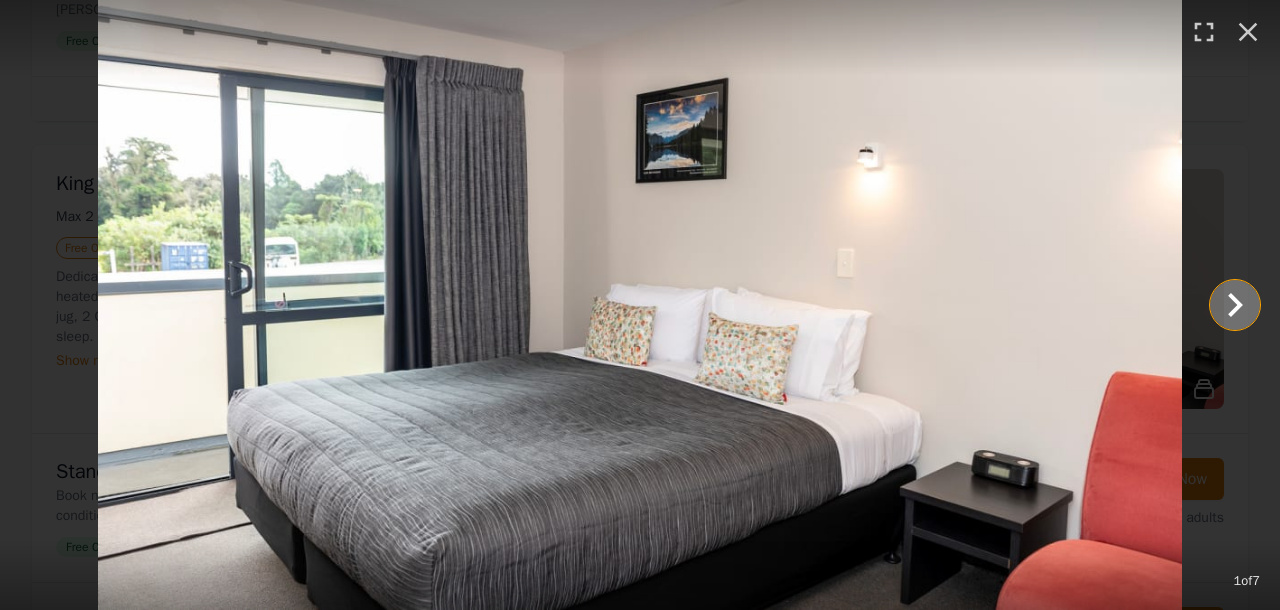 click 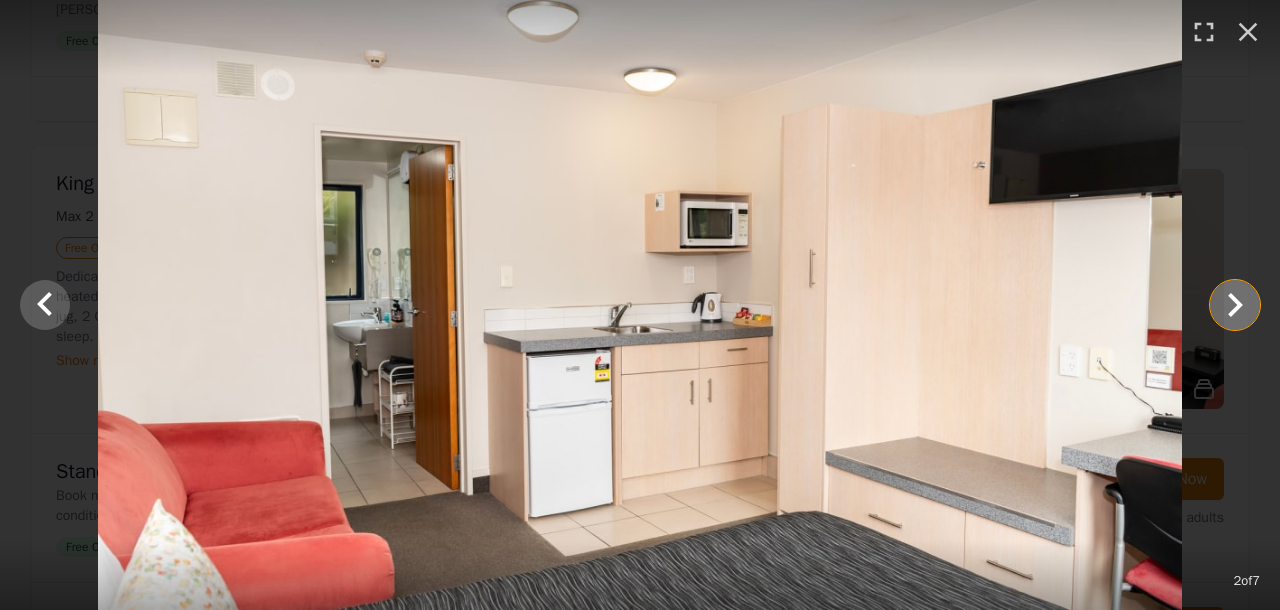 click 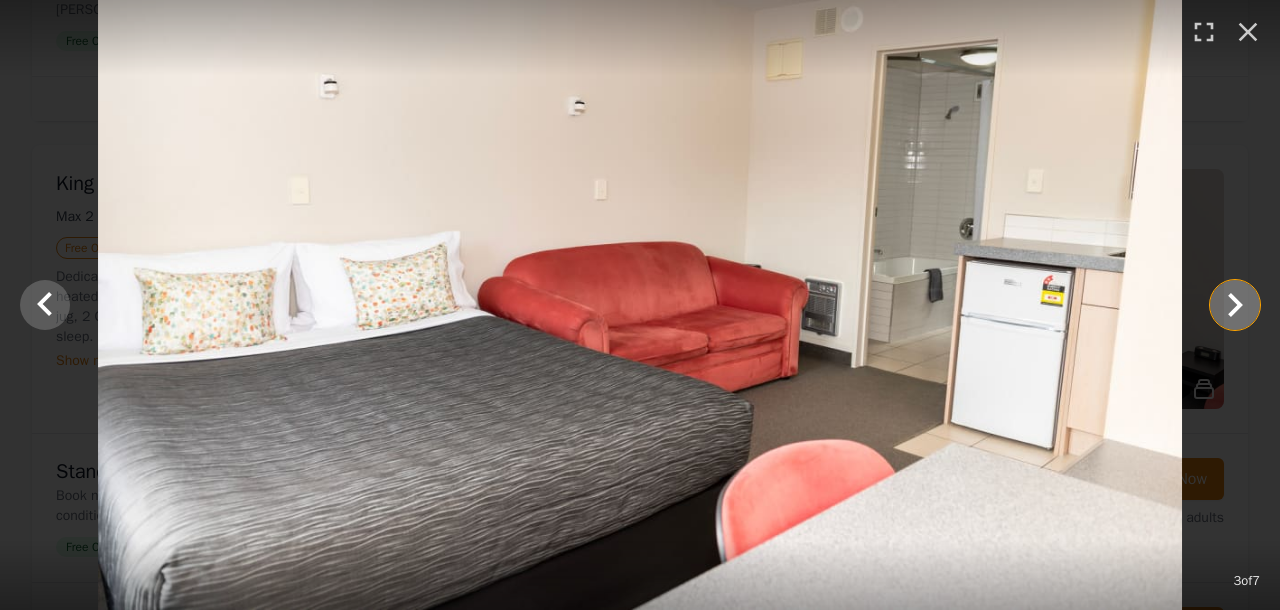 click 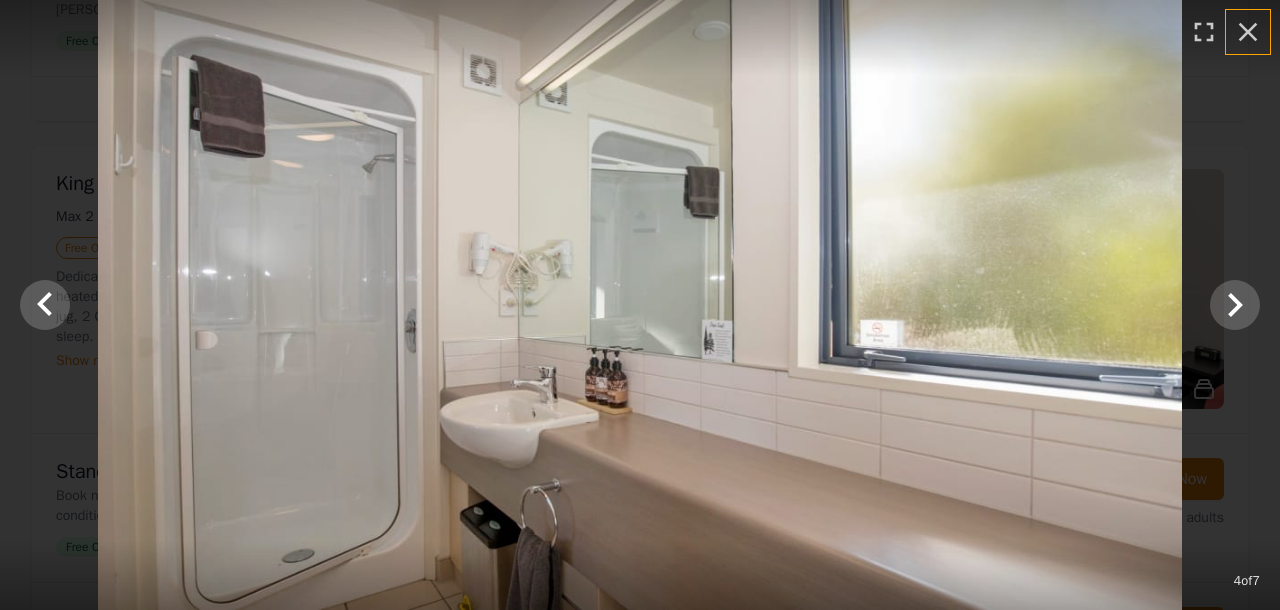 click 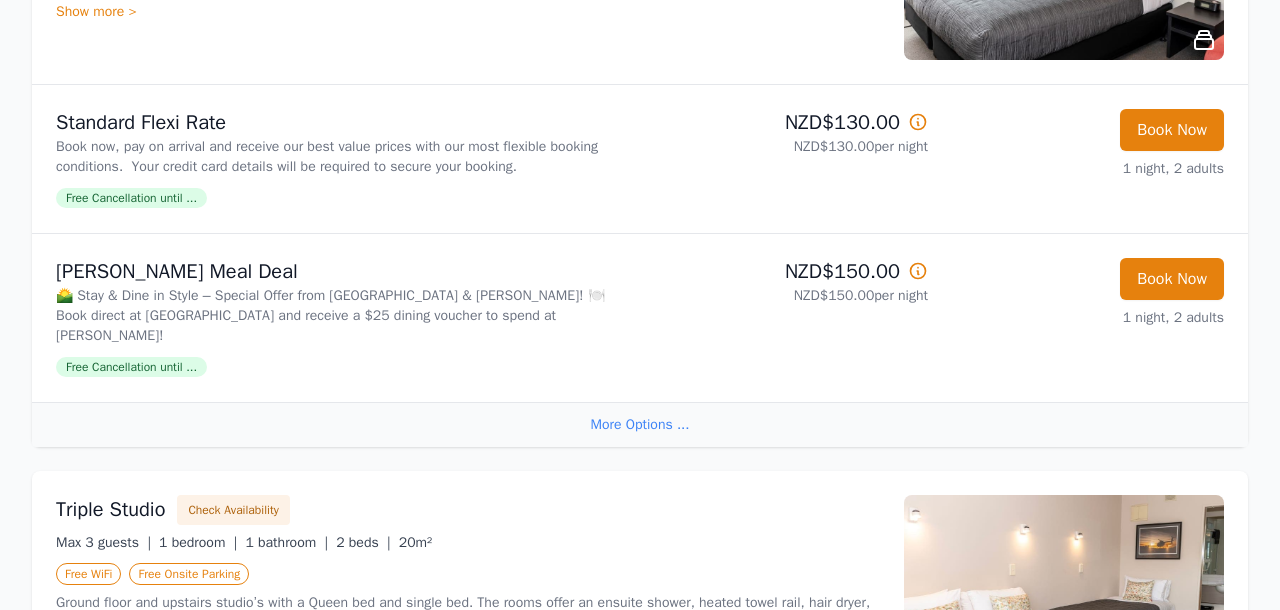 scroll, scrollTop: 2352, scrollLeft: 0, axis: vertical 